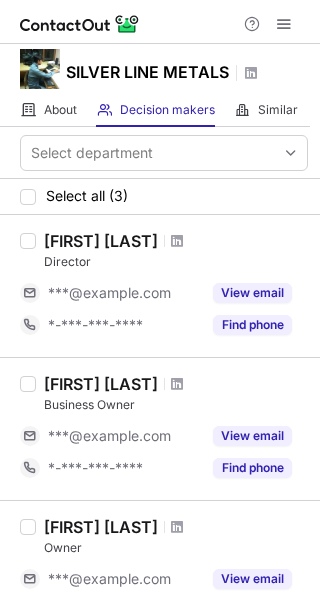 scroll, scrollTop: 0, scrollLeft: 0, axis: both 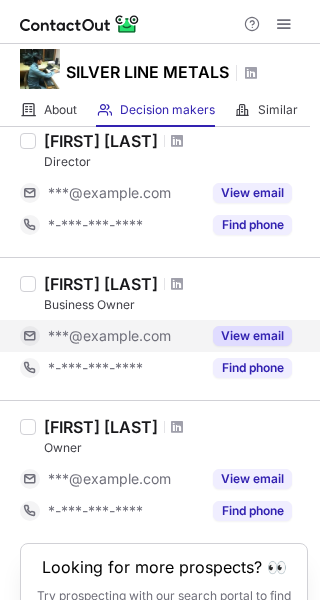 click on "View email" at bounding box center [252, 336] 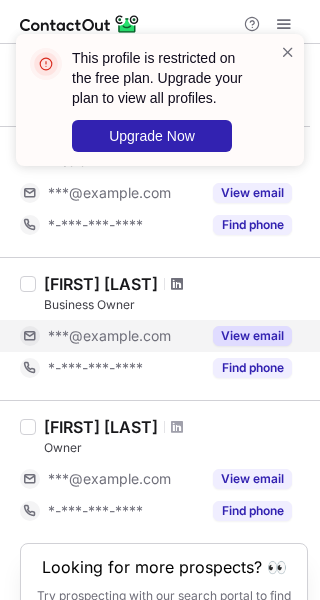 click at bounding box center (177, 284) 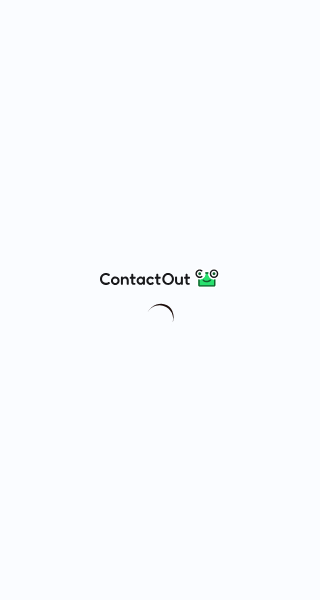 scroll, scrollTop: 0, scrollLeft: 0, axis: both 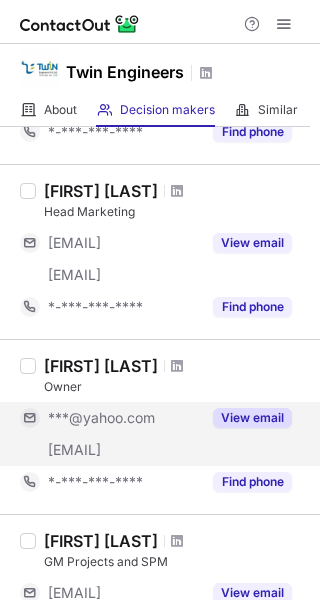 click on "View email" at bounding box center (252, 418) 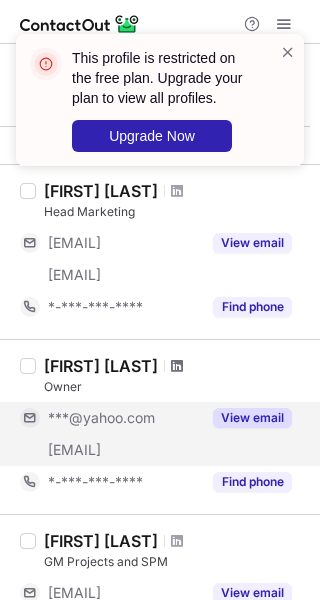 click at bounding box center [177, 366] 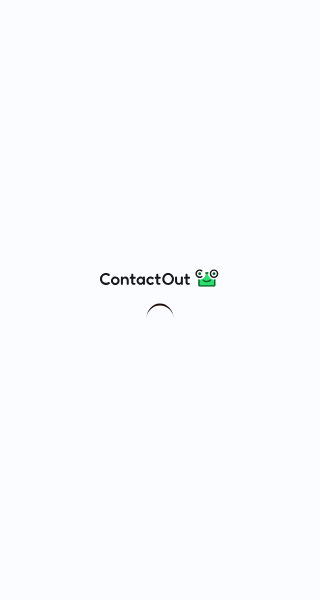 scroll, scrollTop: 0, scrollLeft: 0, axis: both 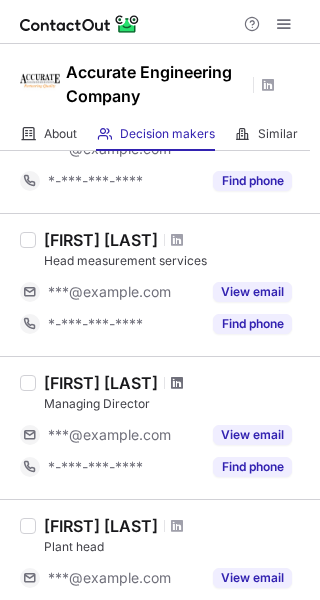 click at bounding box center [177, 383] 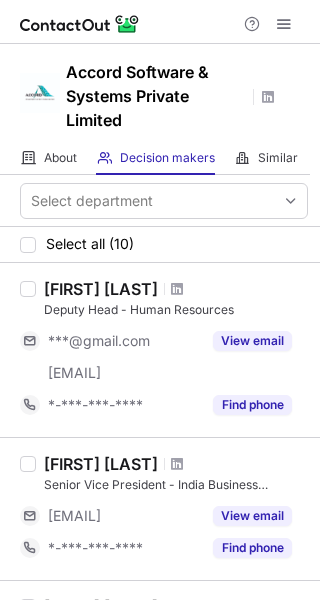 scroll, scrollTop: 0, scrollLeft: 0, axis: both 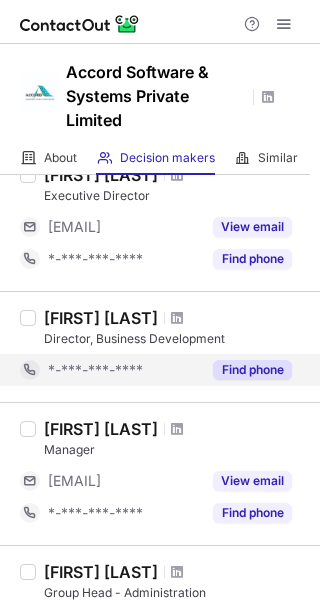 click on "Find phone" at bounding box center (252, 370) 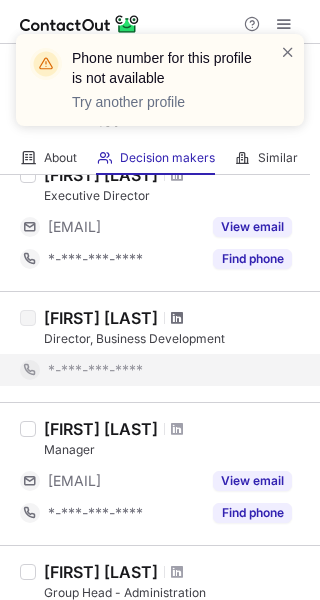 click at bounding box center [177, 318] 